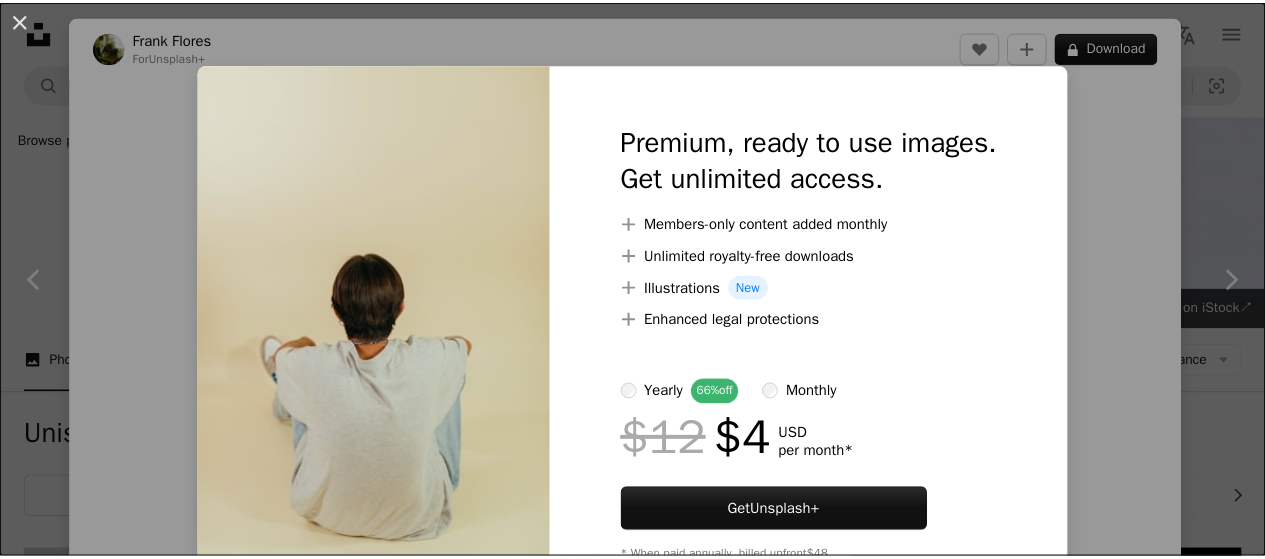 scroll, scrollTop: 1035, scrollLeft: 0, axis: vertical 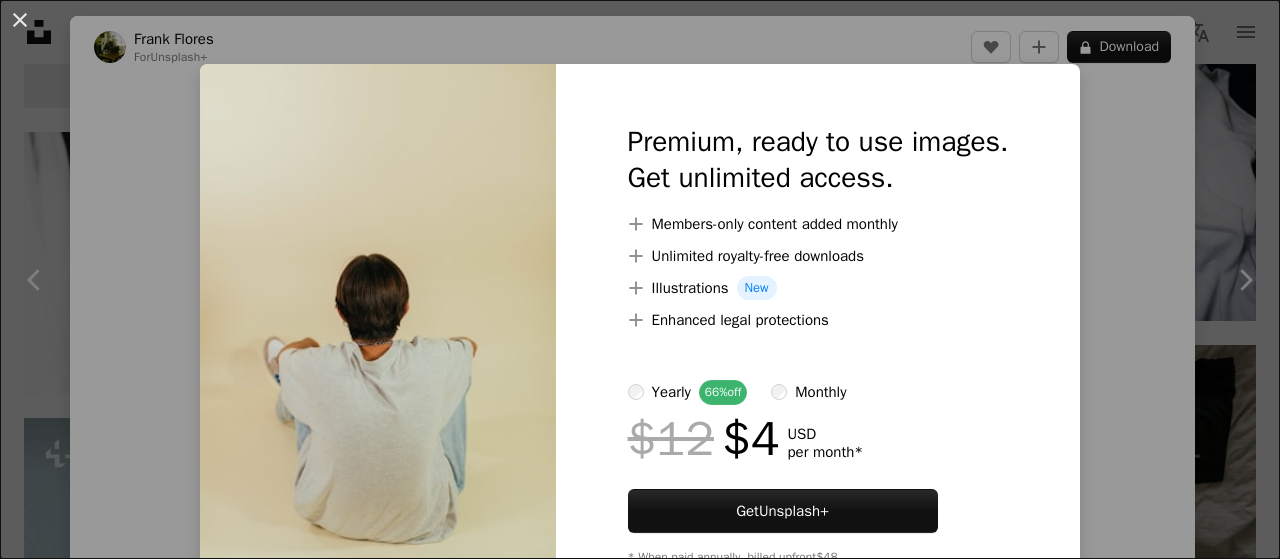 click at bounding box center (378, 352) 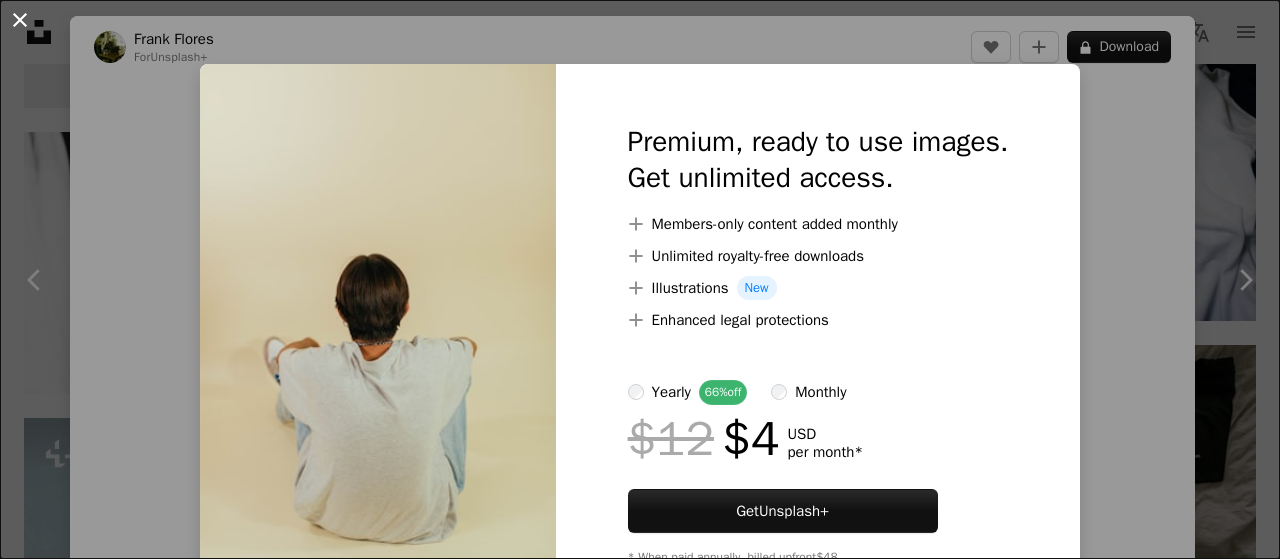 click on "An X shape" at bounding box center (20, 20) 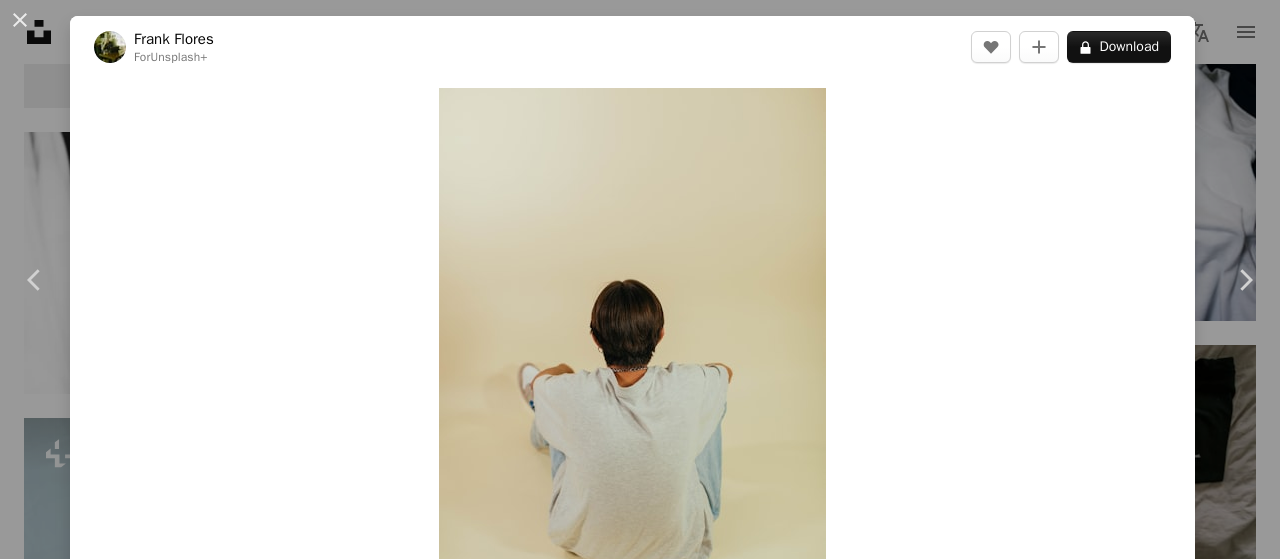 click on "Zoom in" at bounding box center [632, 378] 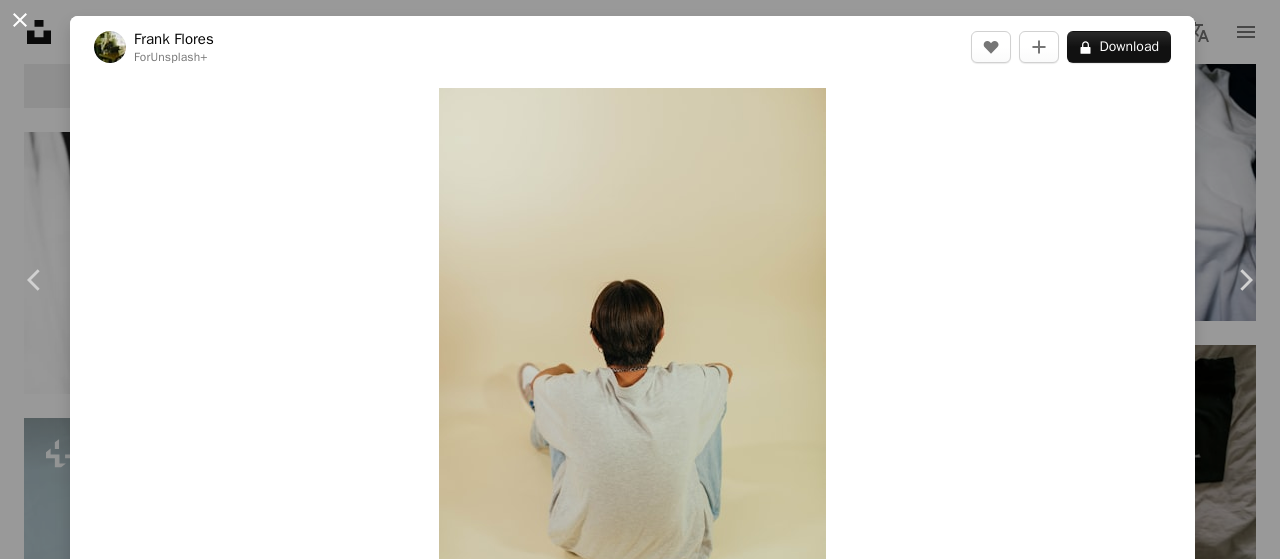 click on "An X shape" at bounding box center (20, 20) 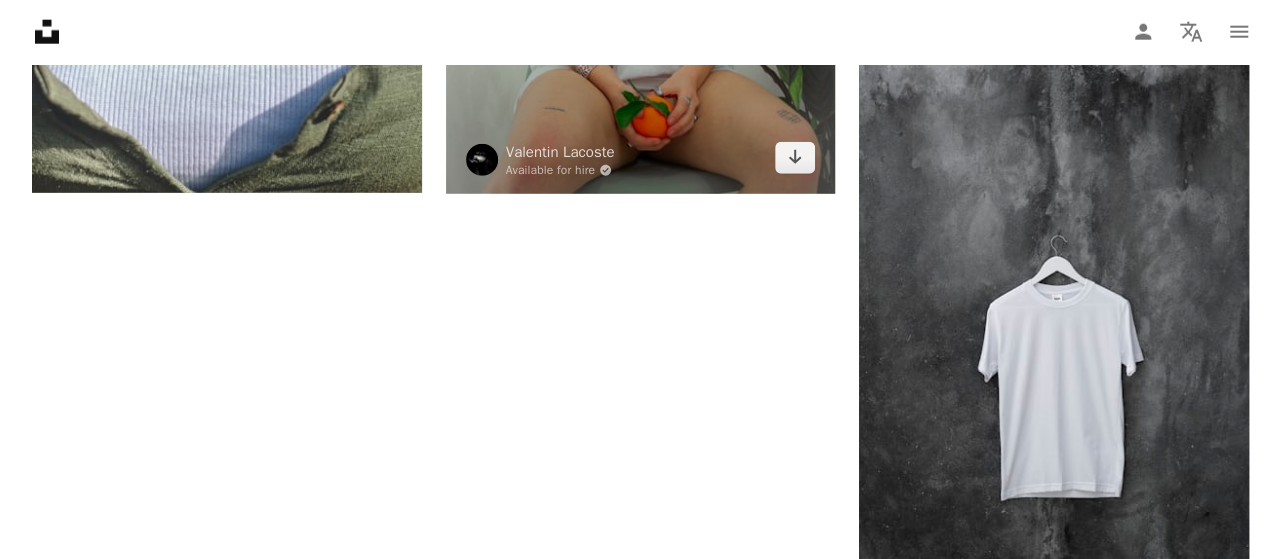 scroll, scrollTop: 5930, scrollLeft: 0, axis: vertical 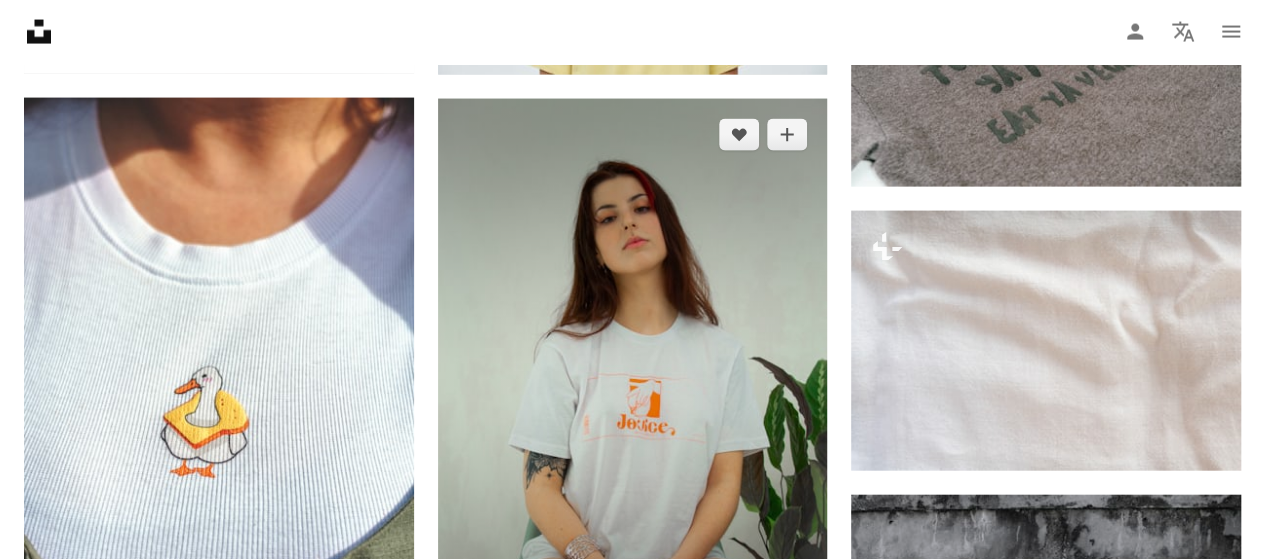 click at bounding box center (633, 391) 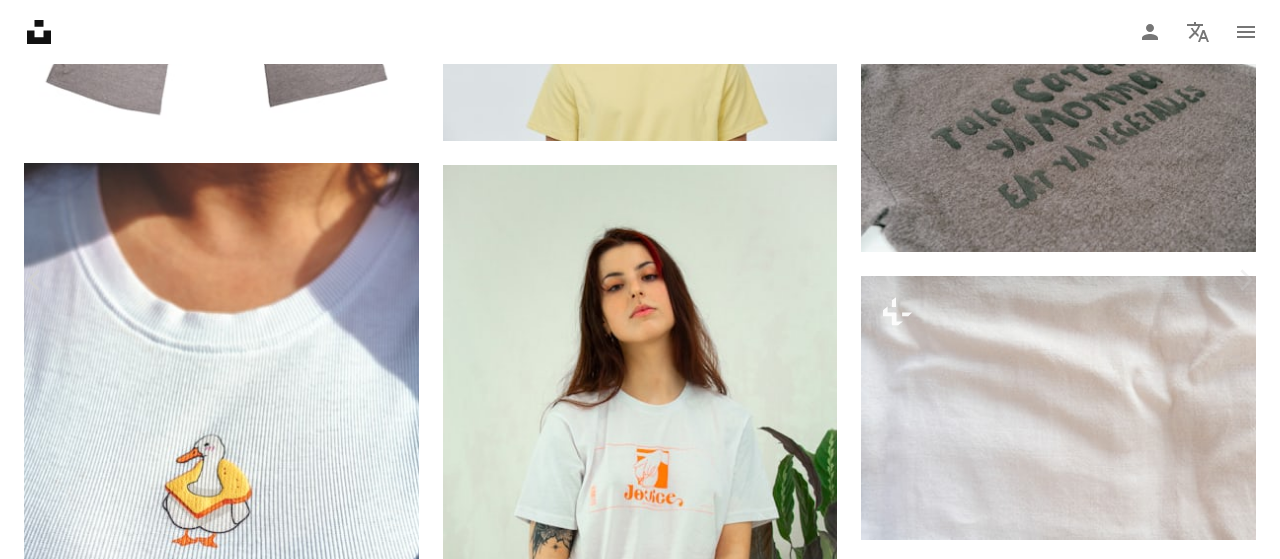 click on "Download free" at bounding box center [1081, 2101] 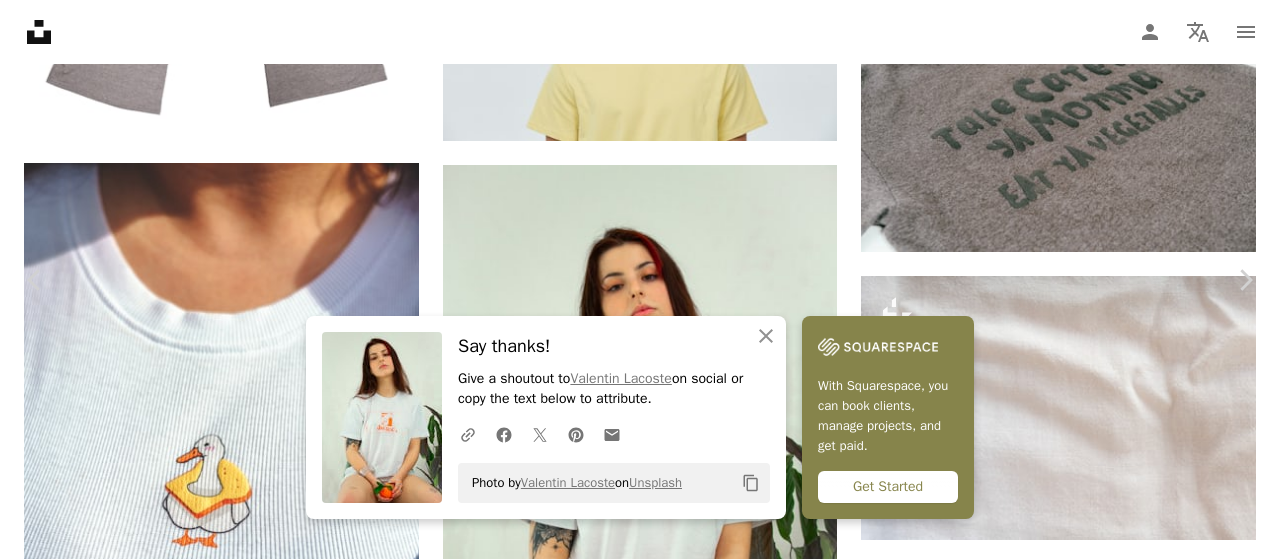 click on "Zoom in" at bounding box center (632, 5683) 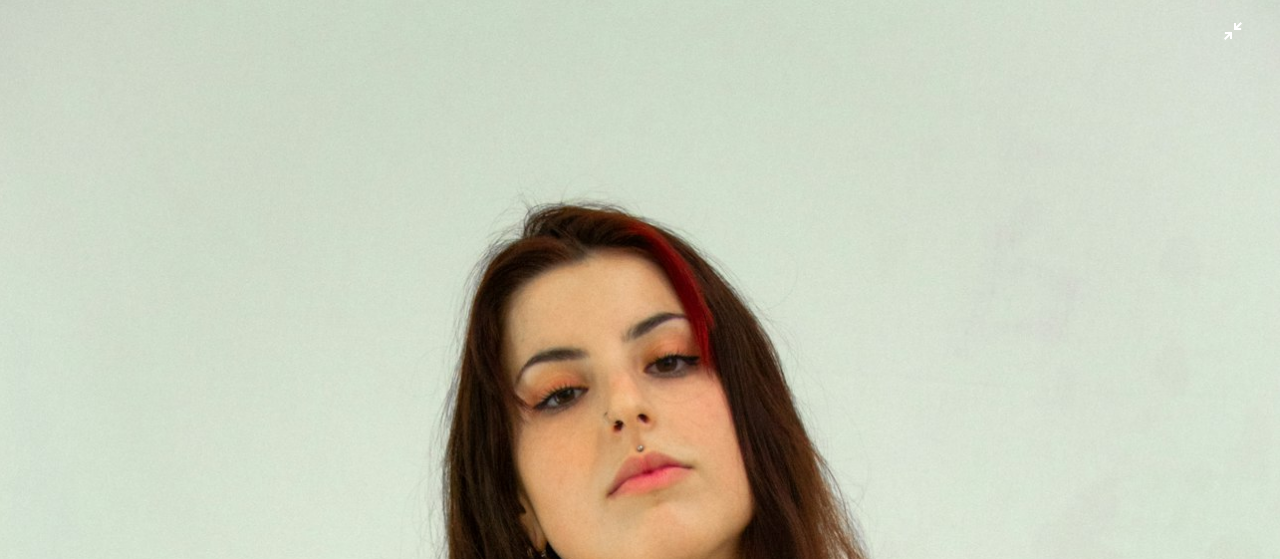 scroll, scrollTop: 660, scrollLeft: 0, axis: vertical 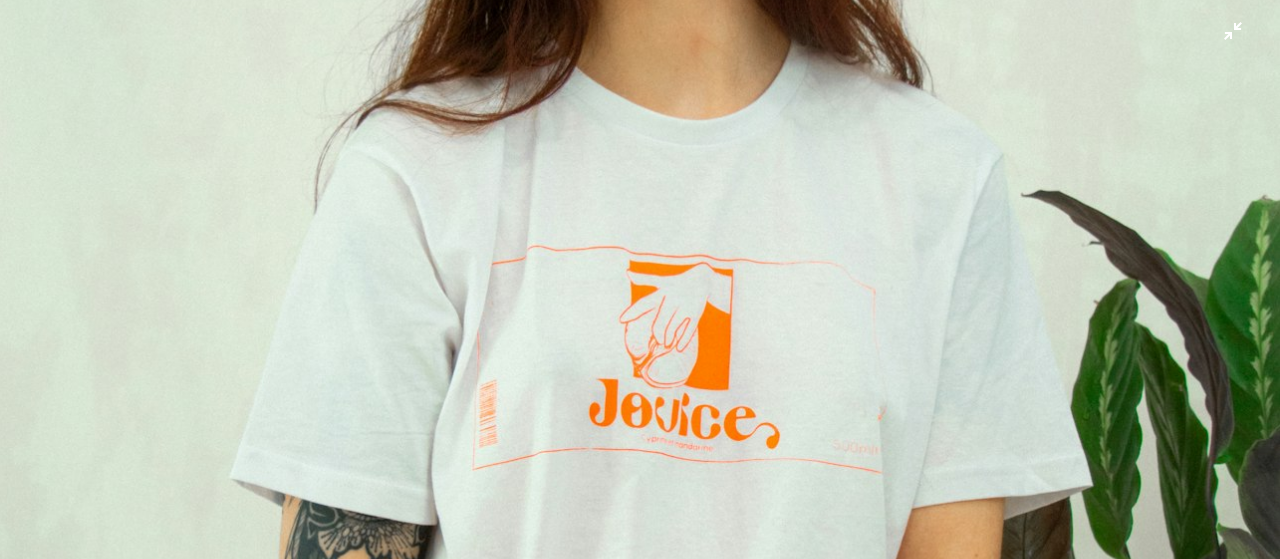 click at bounding box center (640, 301) 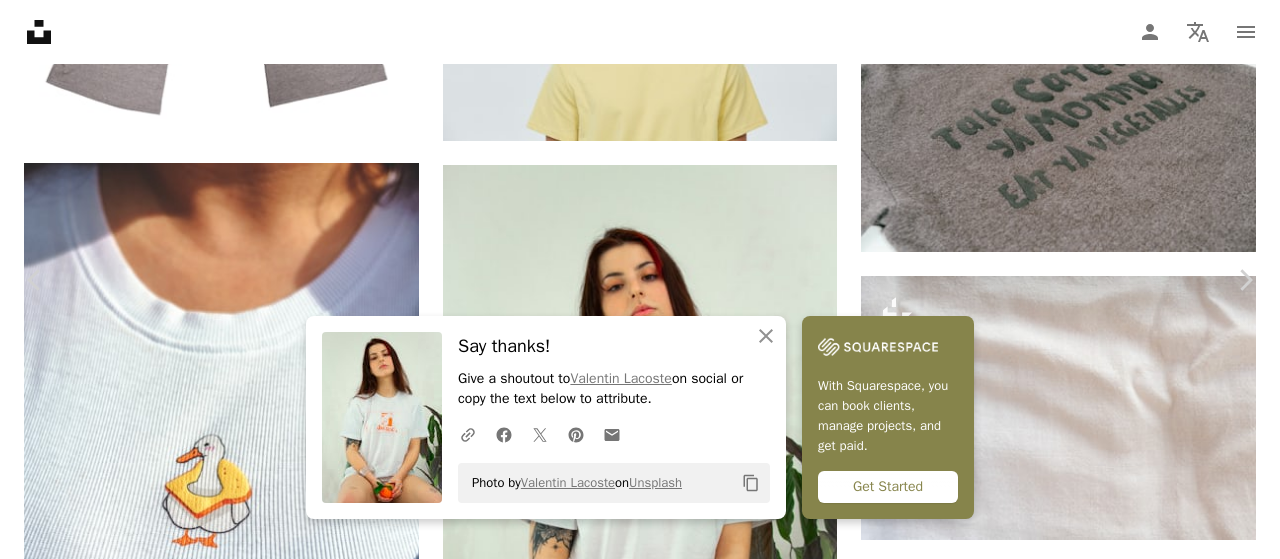 scroll, scrollTop: 1066, scrollLeft: 0, axis: vertical 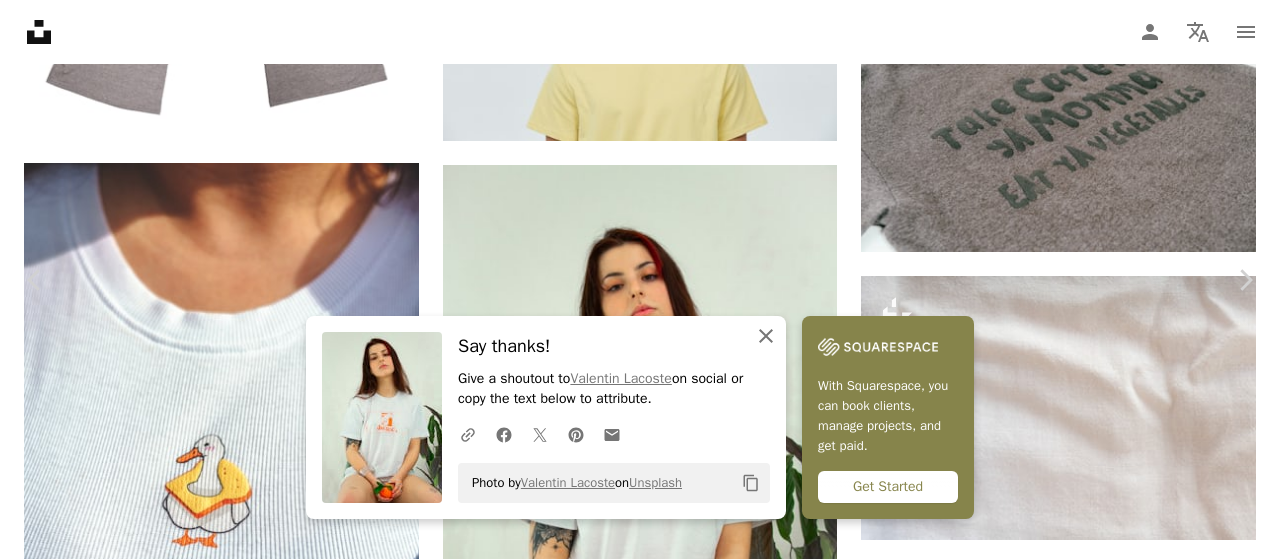 click 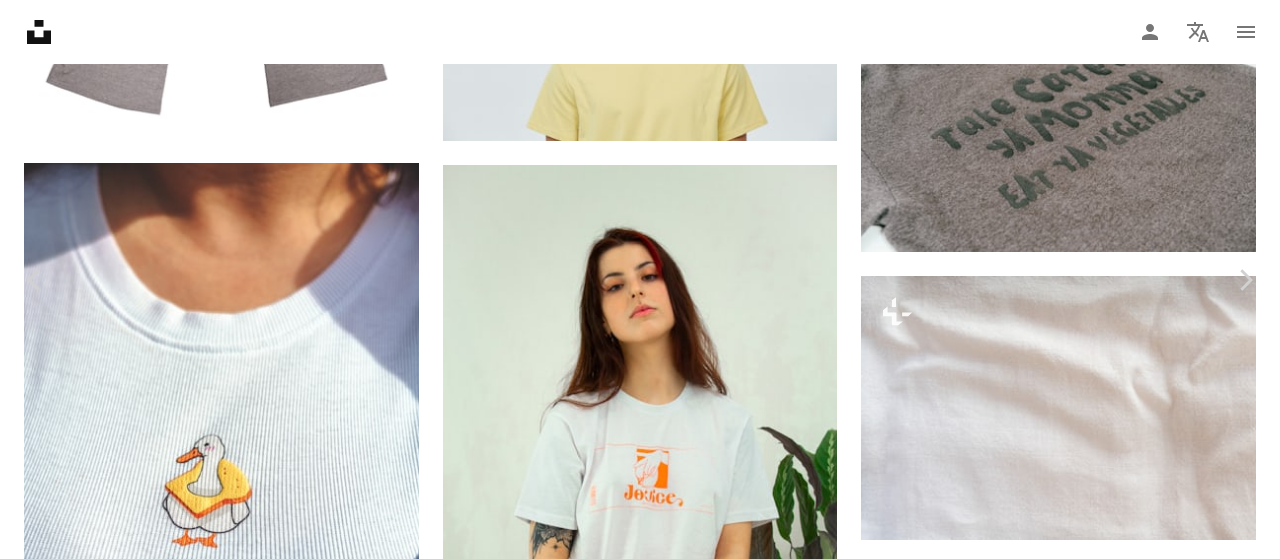scroll, scrollTop: 2046, scrollLeft: 0, axis: vertical 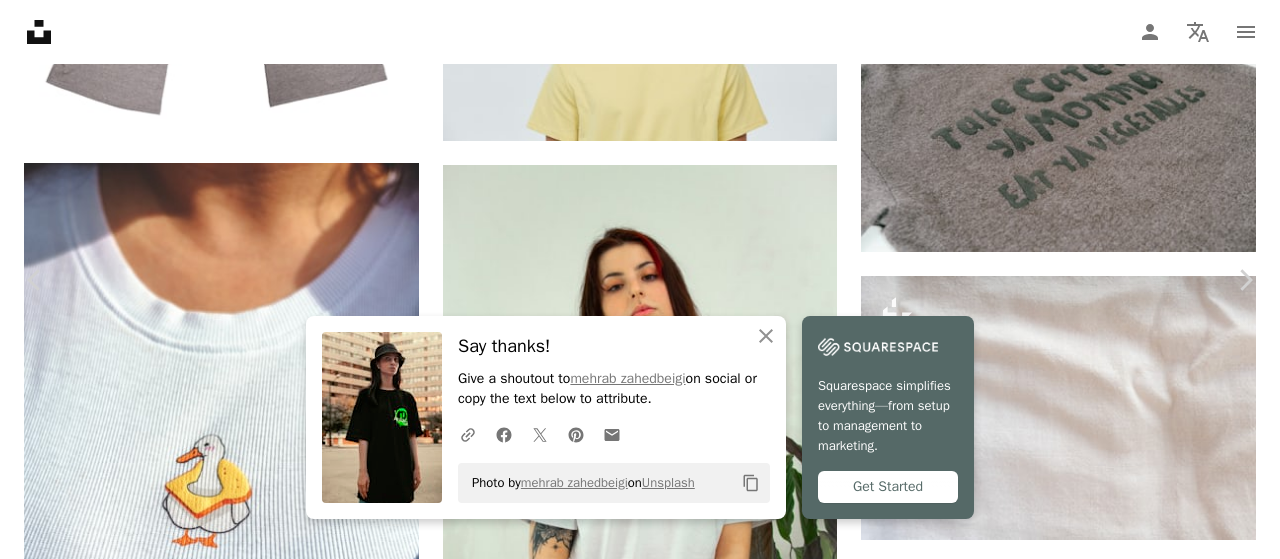 click on "An X shape" at bounding box center [20, 20] 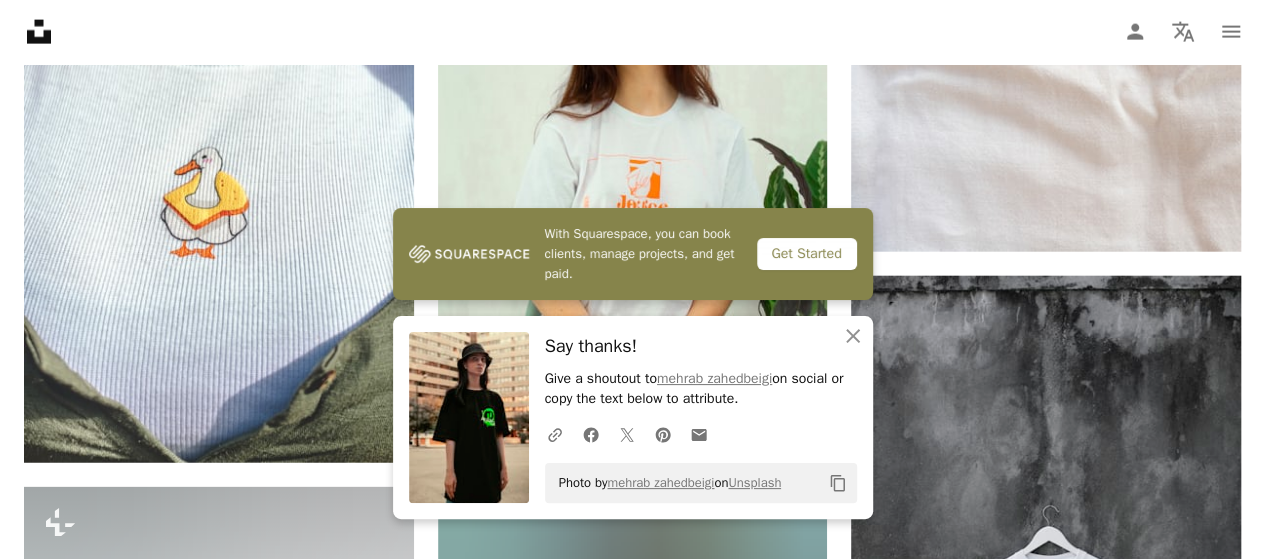scroll, scrollTop: 6333, scrollLeft: 0, axis: vertical 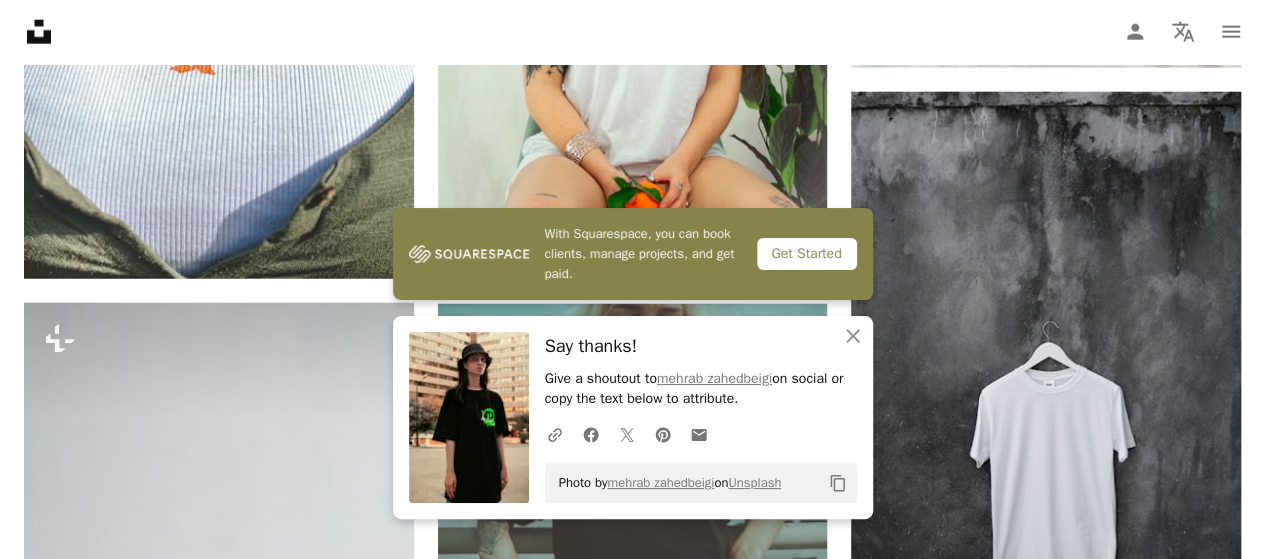 click at bounding box center [469, 417] 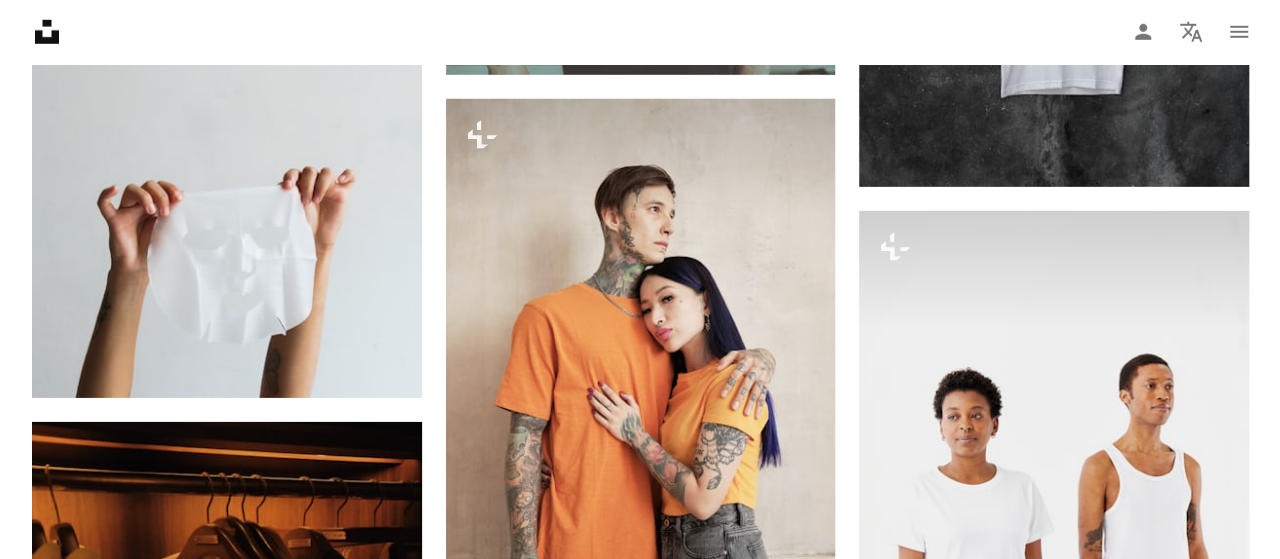 scroll, scrollTop: 5844, scrollLeft: 0, axis: vertical 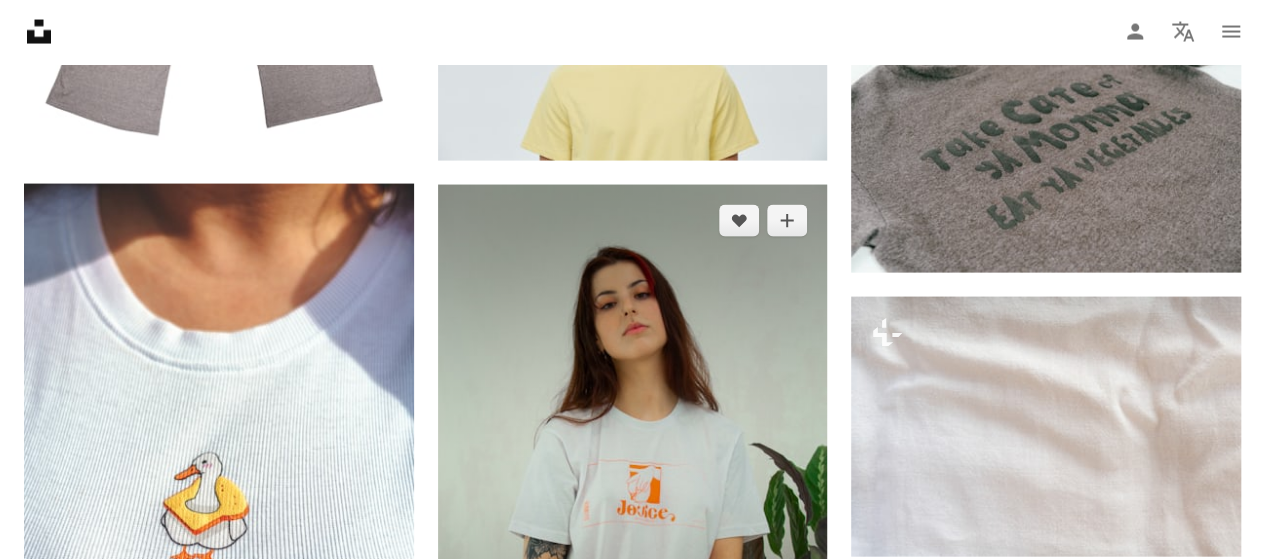 click at bounding box center [633, 477] 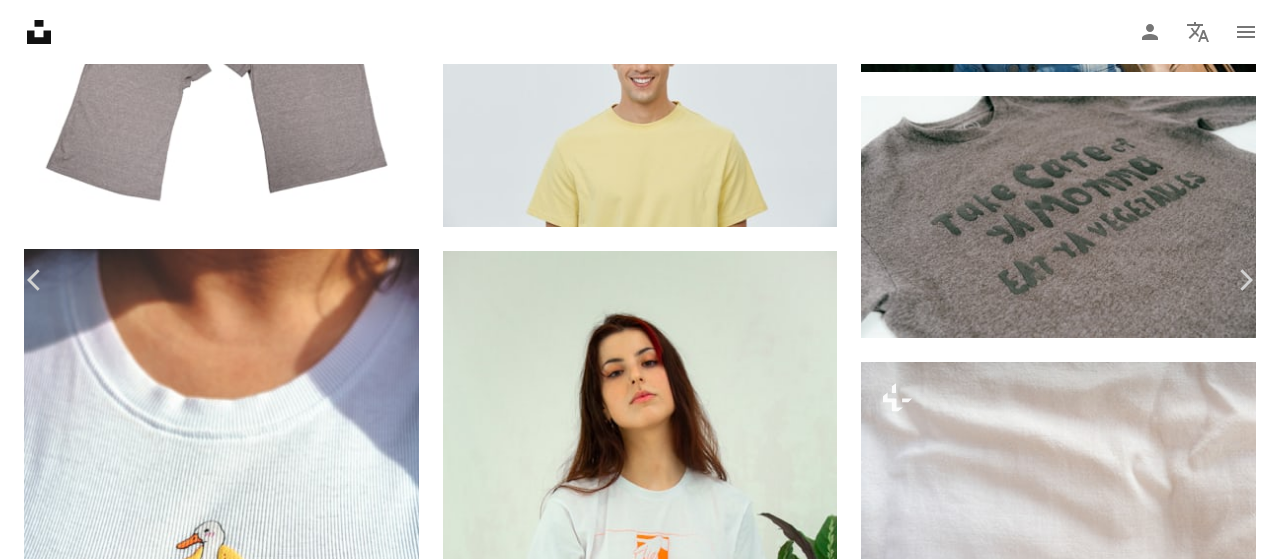 scroll, scrollTop: 2447, scrollLeft: 0, axis: vertical 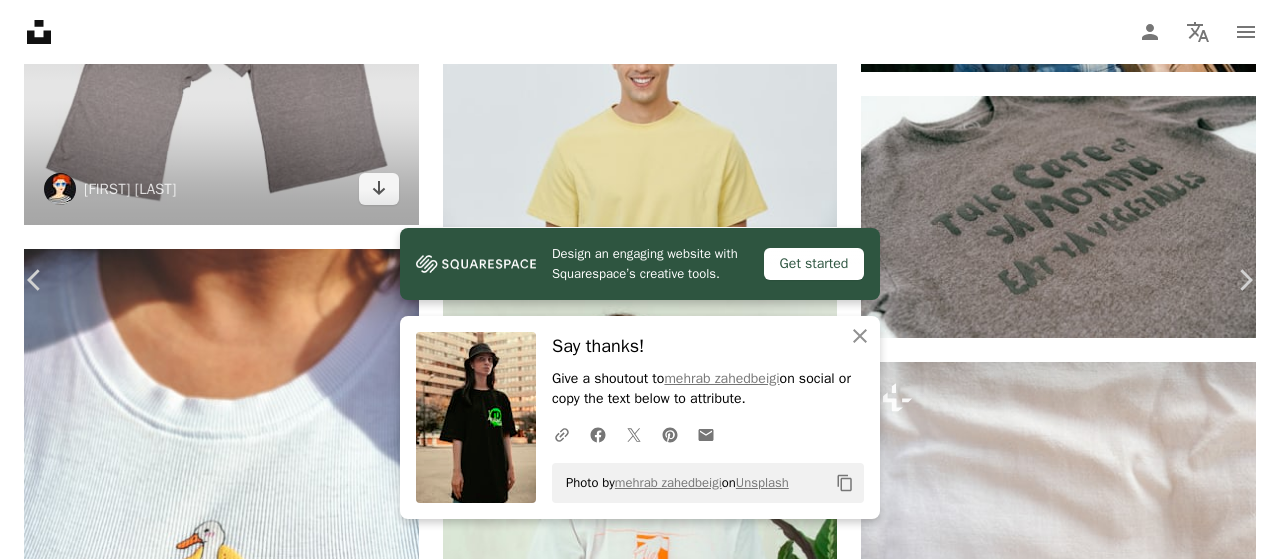 drag, startPoint x: 20, startPoint y: 23, endPoint x: 81, endPoint y: 66, distance: 74.63243 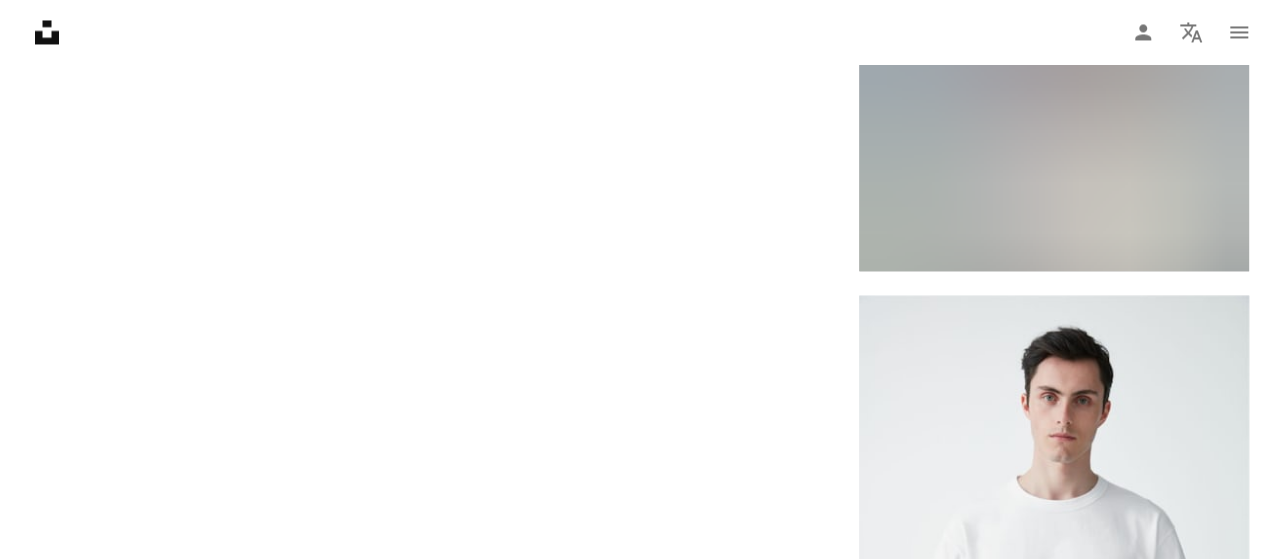 scroll, scrollTop: 9573, scrollLeft: 0, axis: vertical 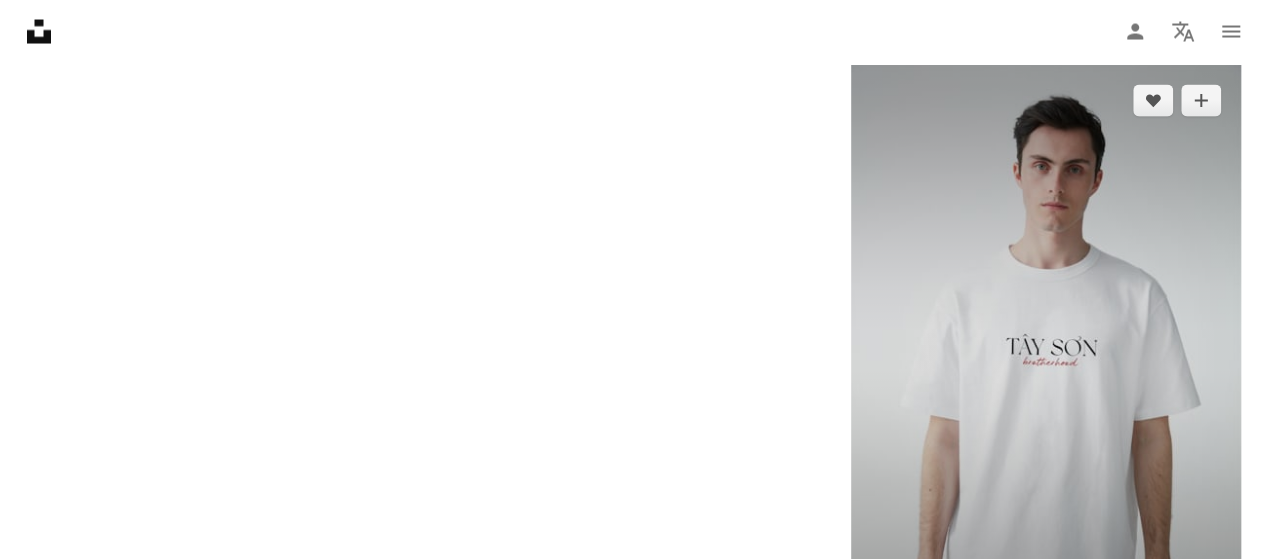 click at bounding box center [1046, 357] 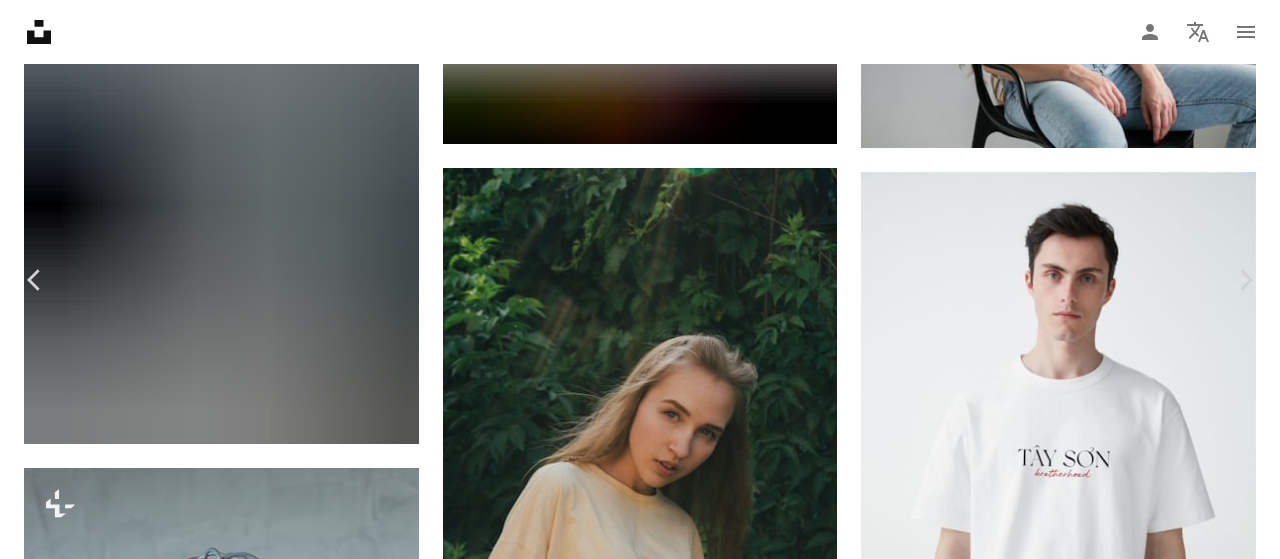 scroll, scrollTop: 8228, scrollLeft: 0, axis: vertical 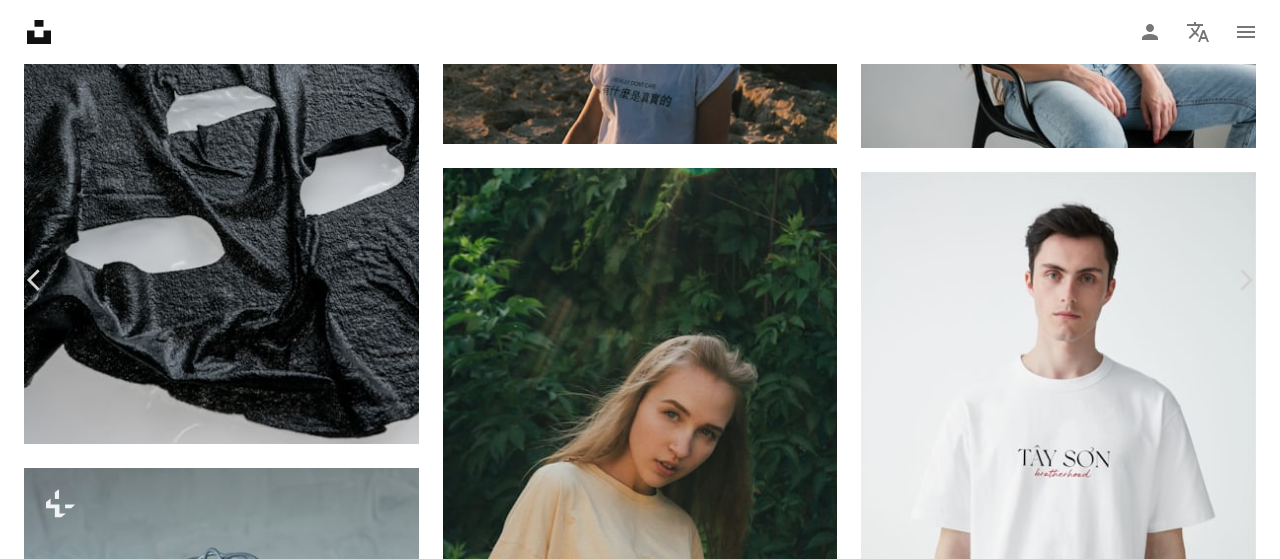 click at bounding box center (999, 4769) 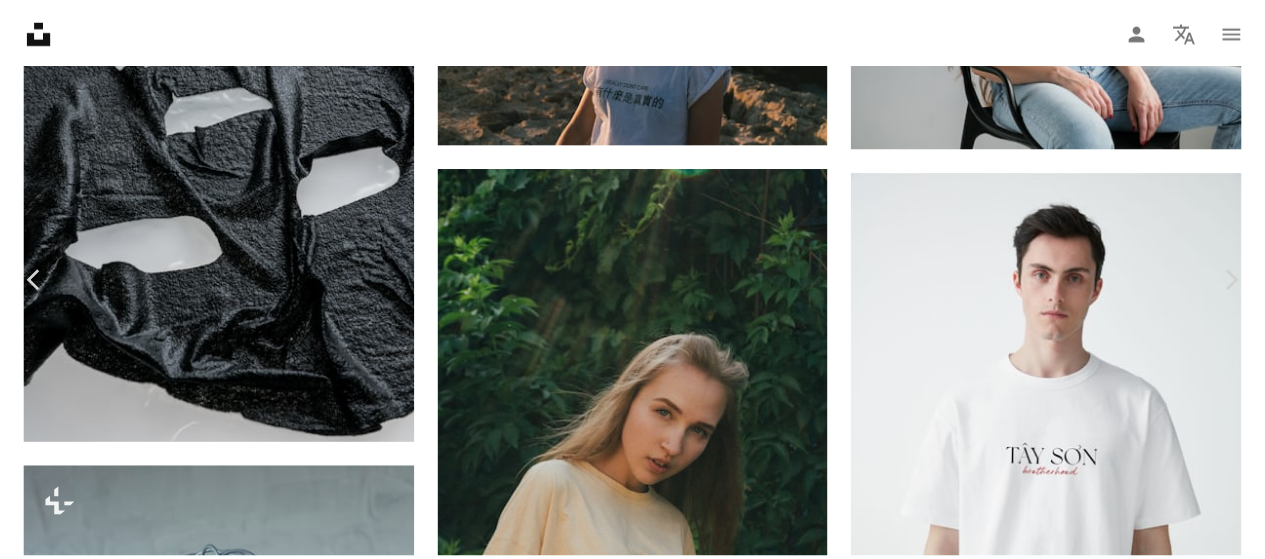 scroll, scrollTop: 0, scrollLeft: 0, axis: both 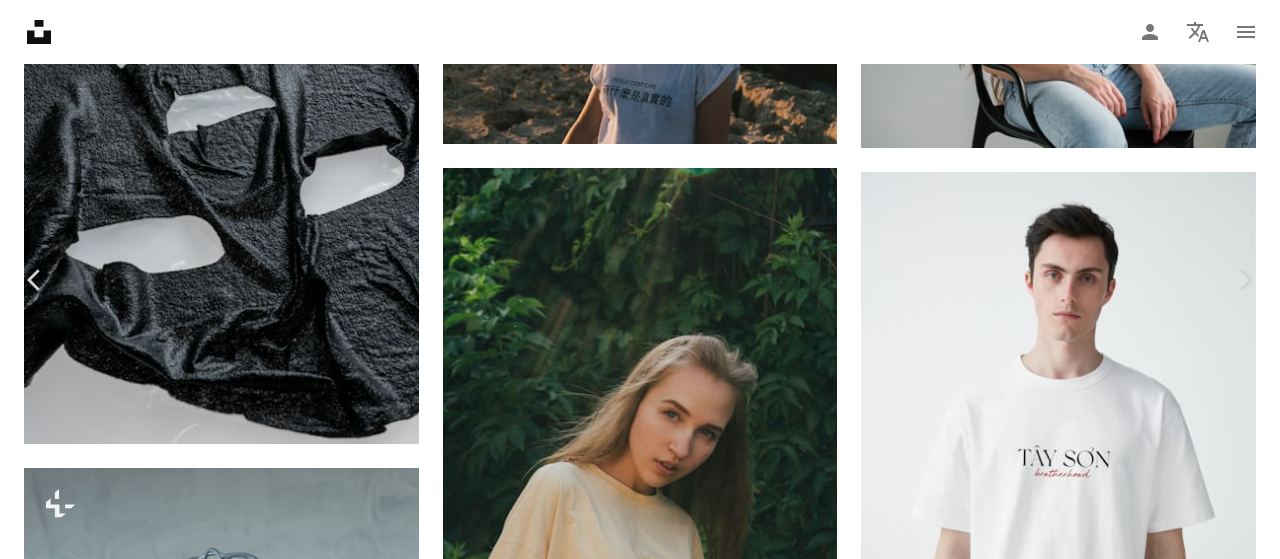 click on "Download free" at bounding box center (1081, 4418) 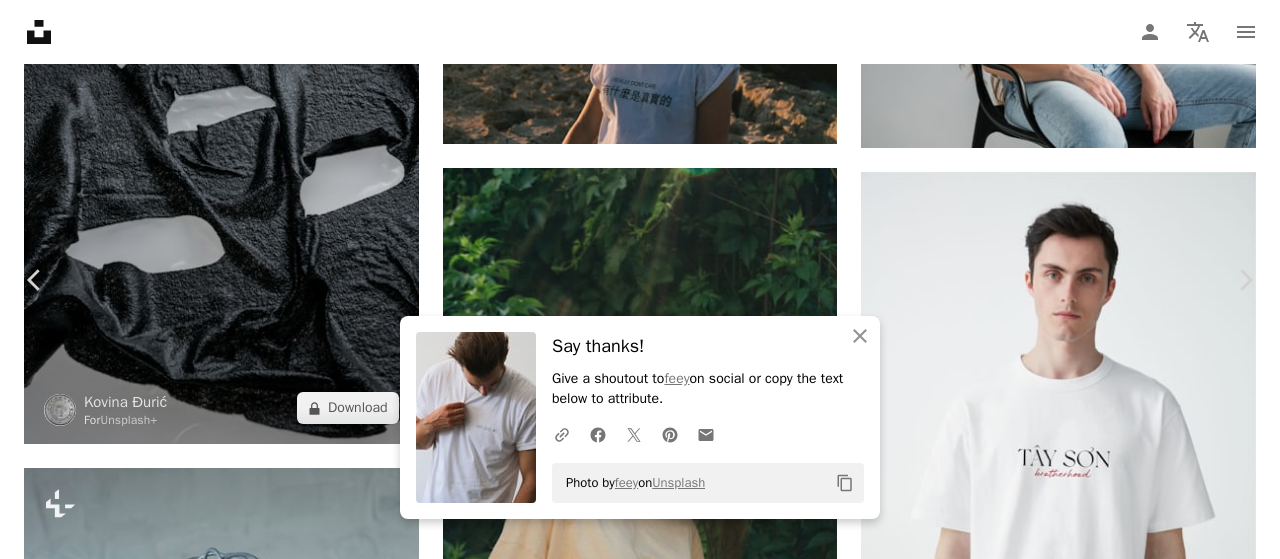 drag, startPoint x: 10, startPoint y: 24, endPoint x: 234, endPoint y: 143, distance: 253.6474 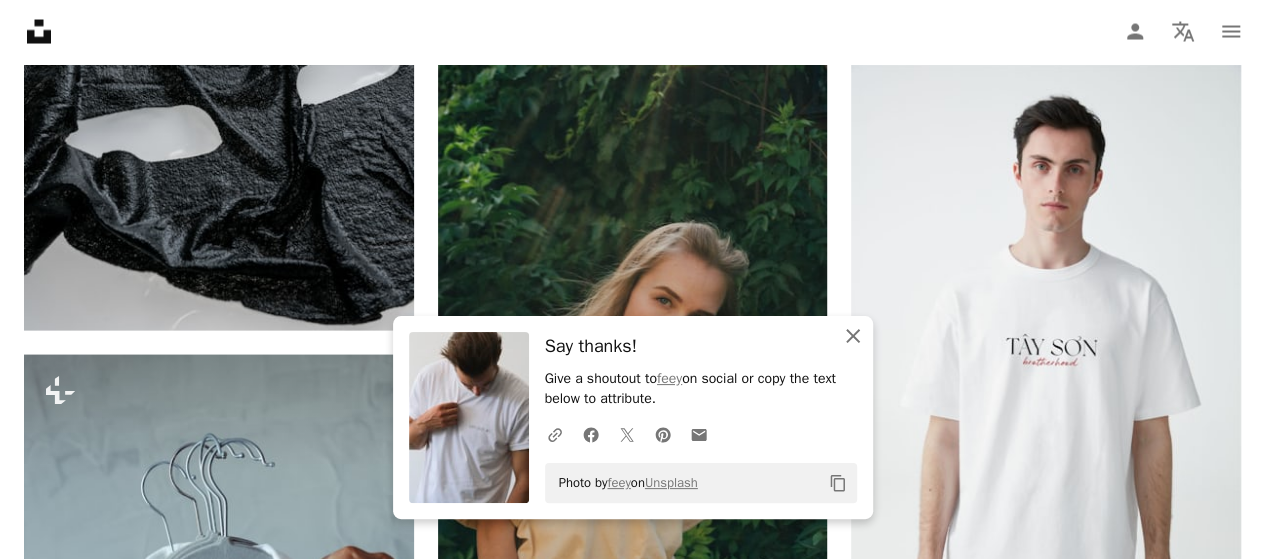 click 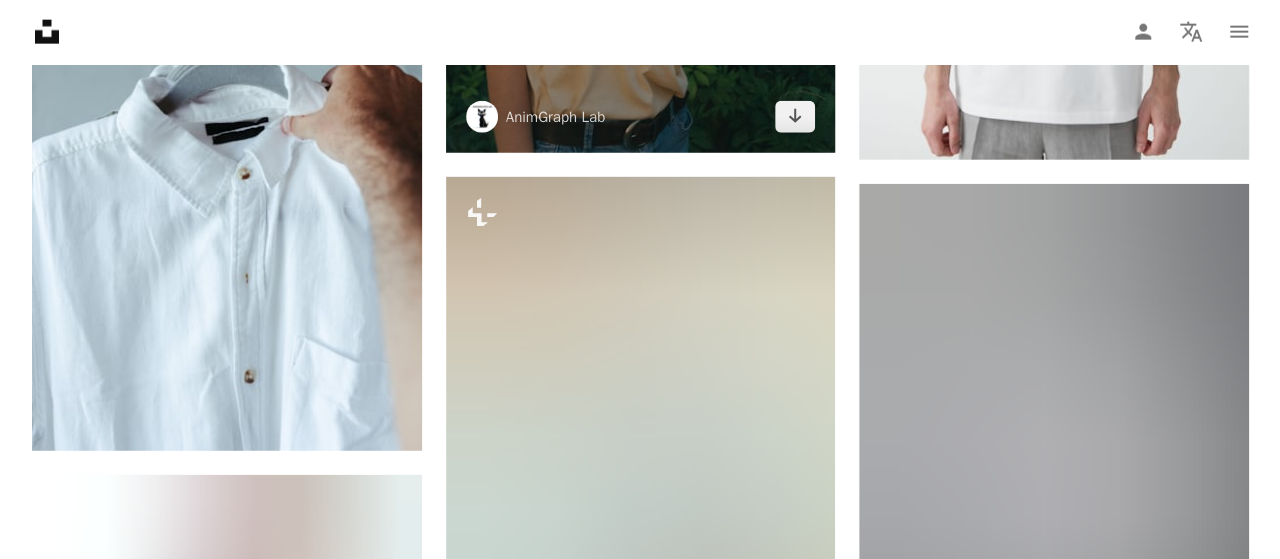 scroll, scrollTop: 9573, scrollLeft: 0, axis: vertical 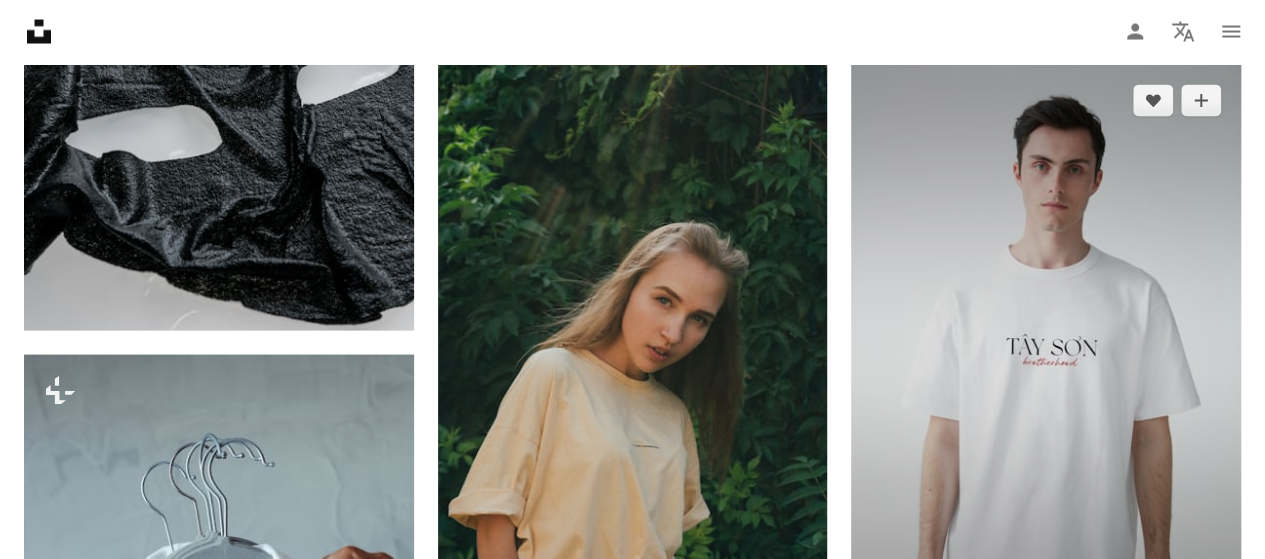 click at bounding box center (1046, 357) 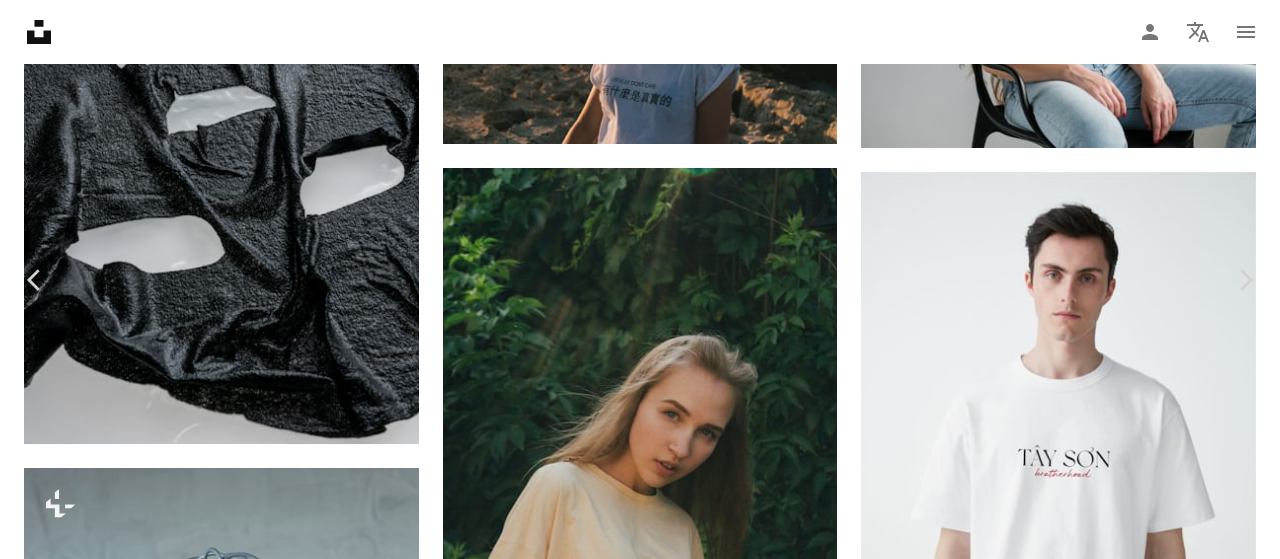 scroll, scrollTop: 8320, scrollLeft: 0, axis: vertical 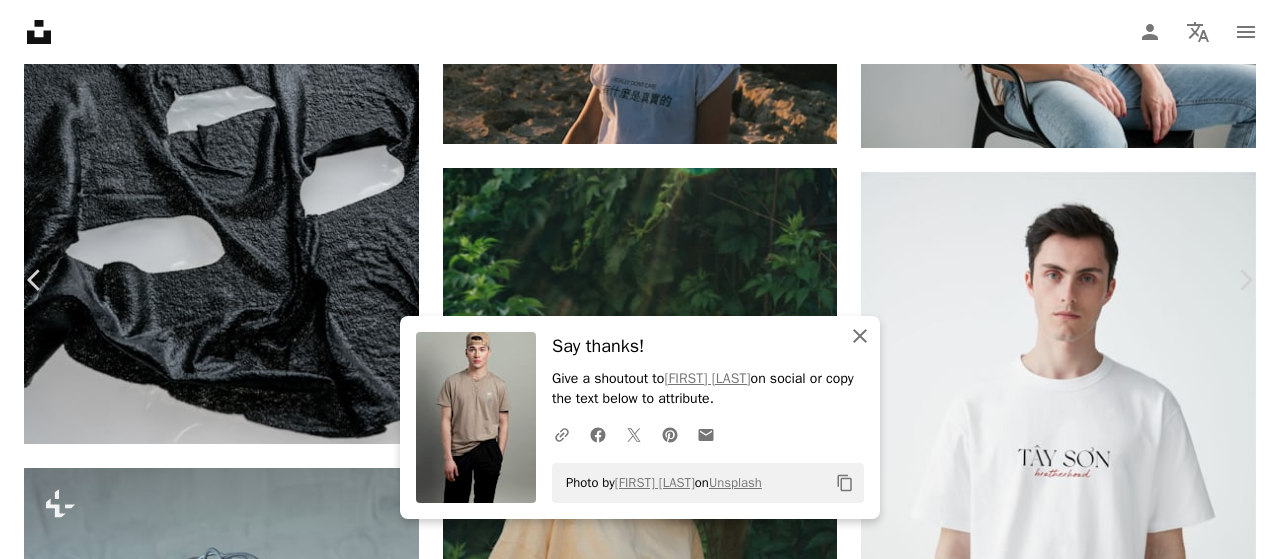 click on "An X shape" 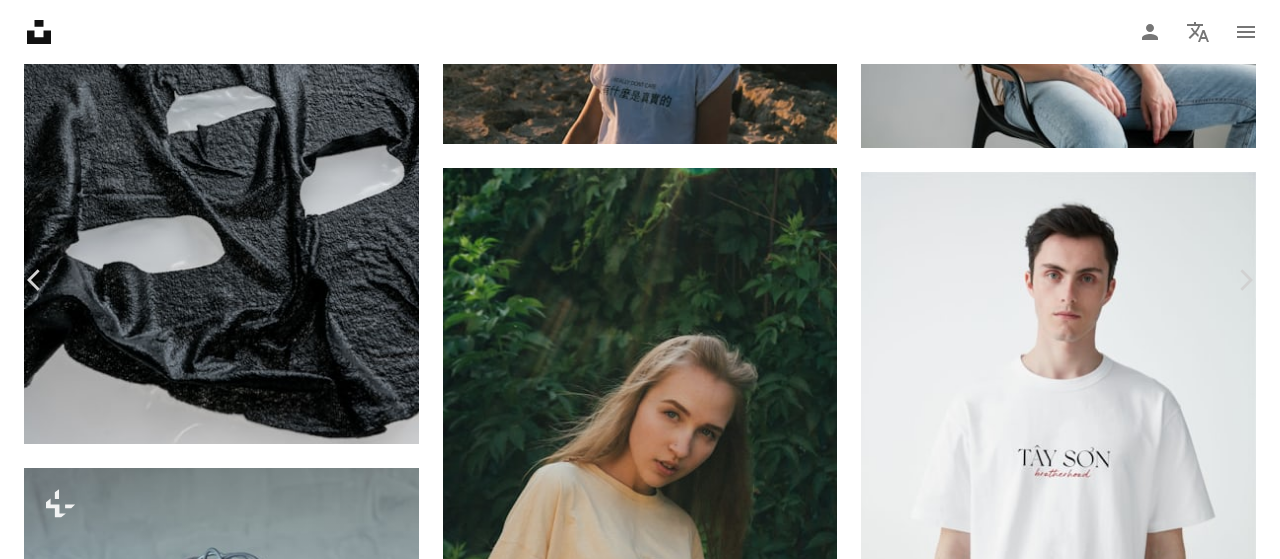 scroll, scrollTop: 3426, scrollLeft: 0, axis: vertical 